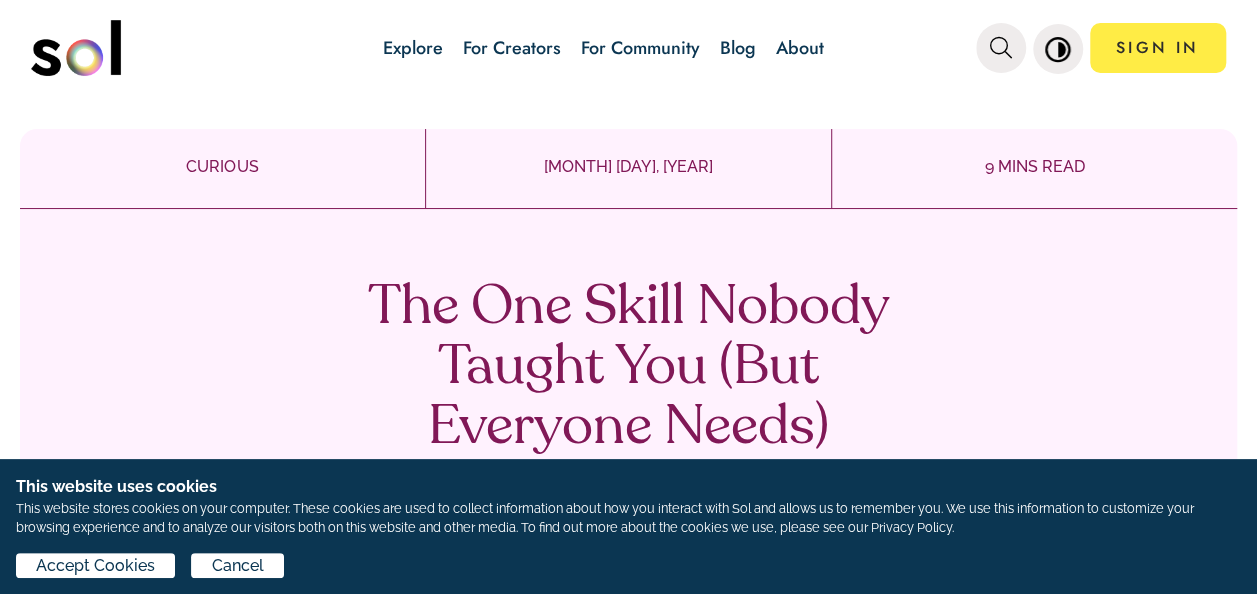 scroll, scrollTop: 0, scrollLeft: 0, axis: both 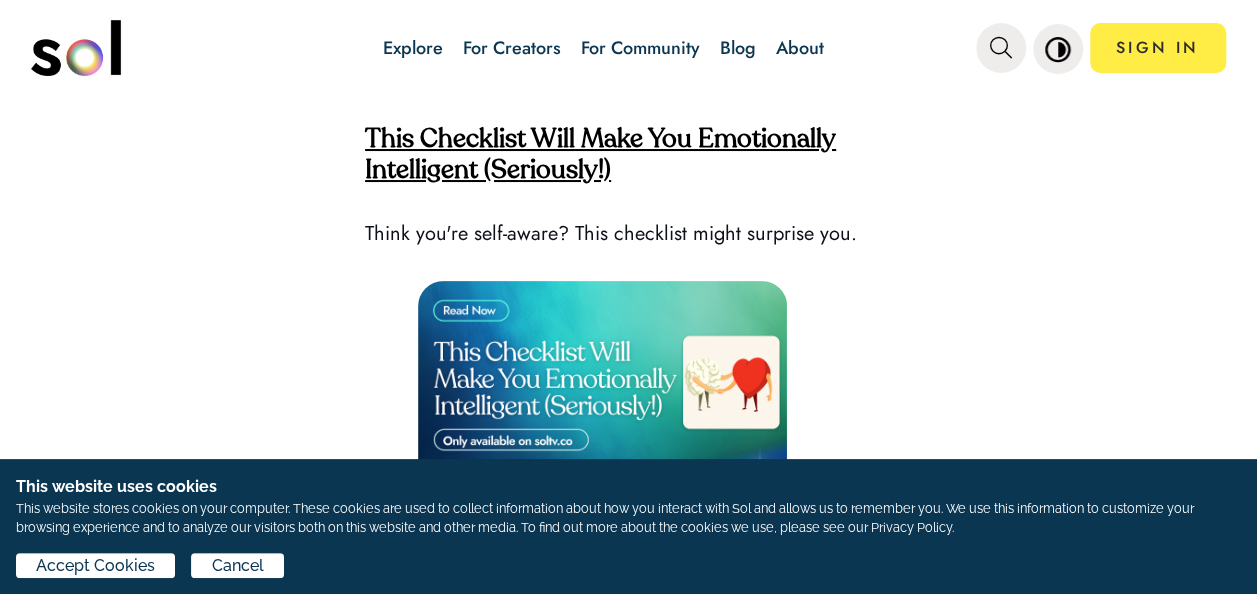 click on "This Checklist Will Make You Emotionally Intelligent (Seriously!)" at bounding box center (600, 155) 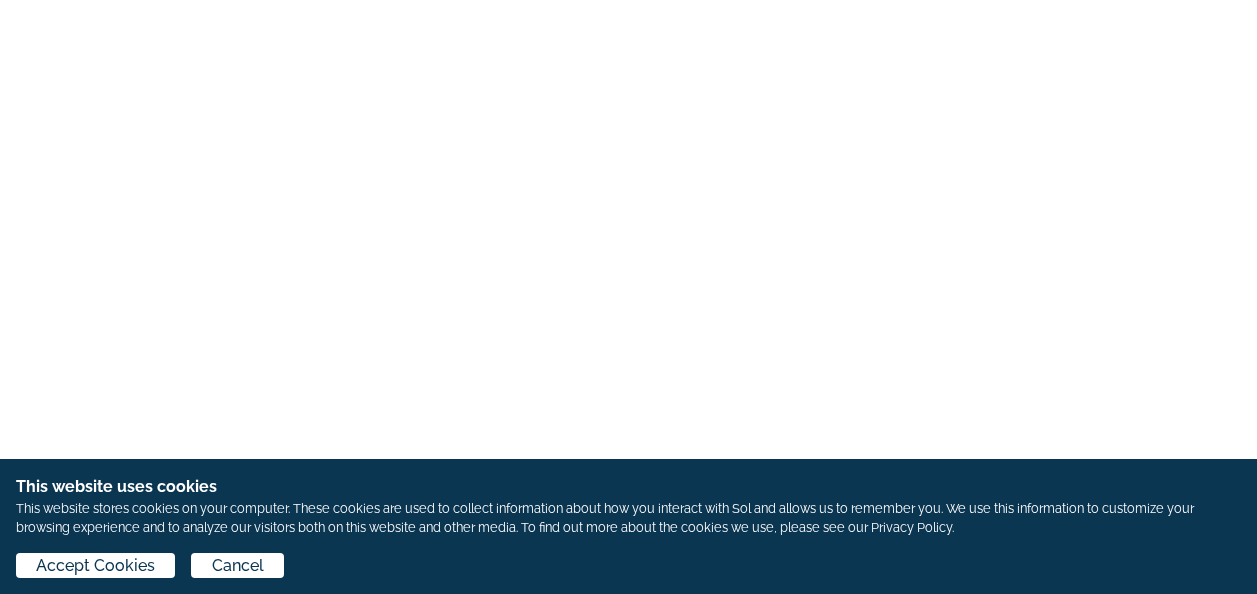 scroll, scrollTop: 0, scrollLeft: 0, axis: both 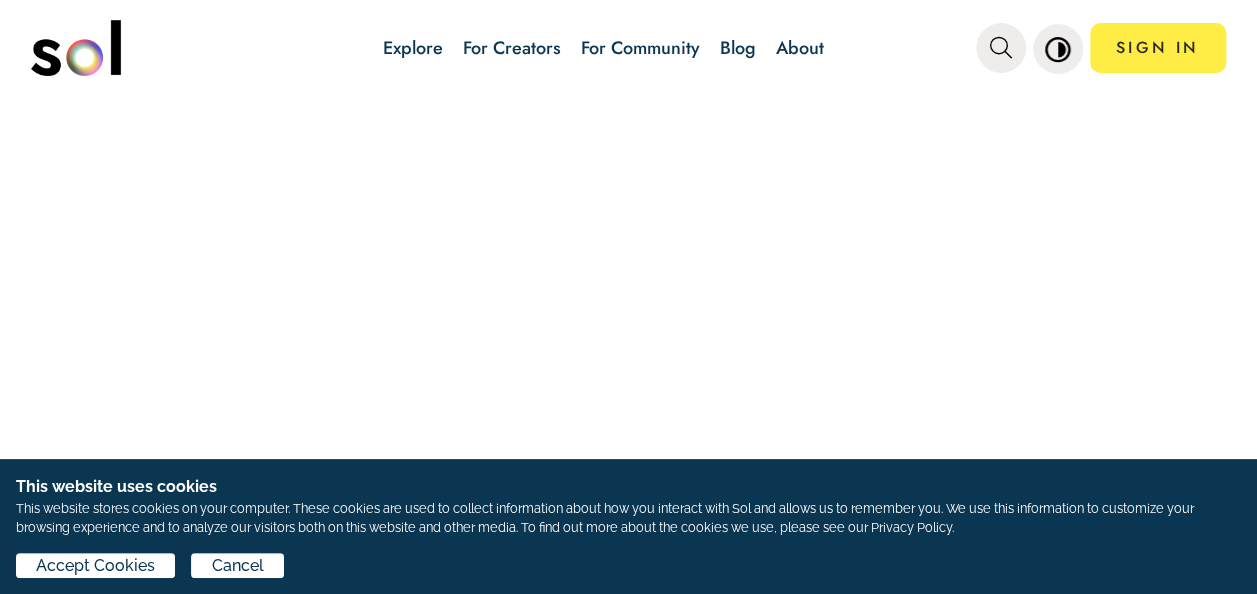 click on "Blog" at bounding box center [738, 48] 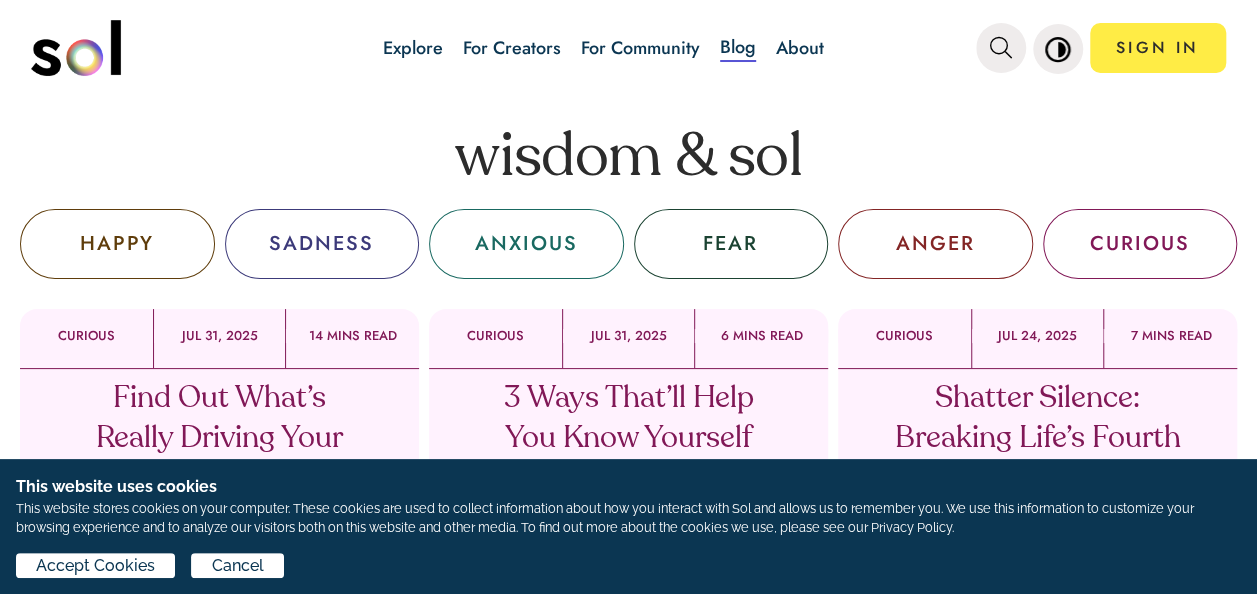 click on "About" at bounding box center [800, 48] 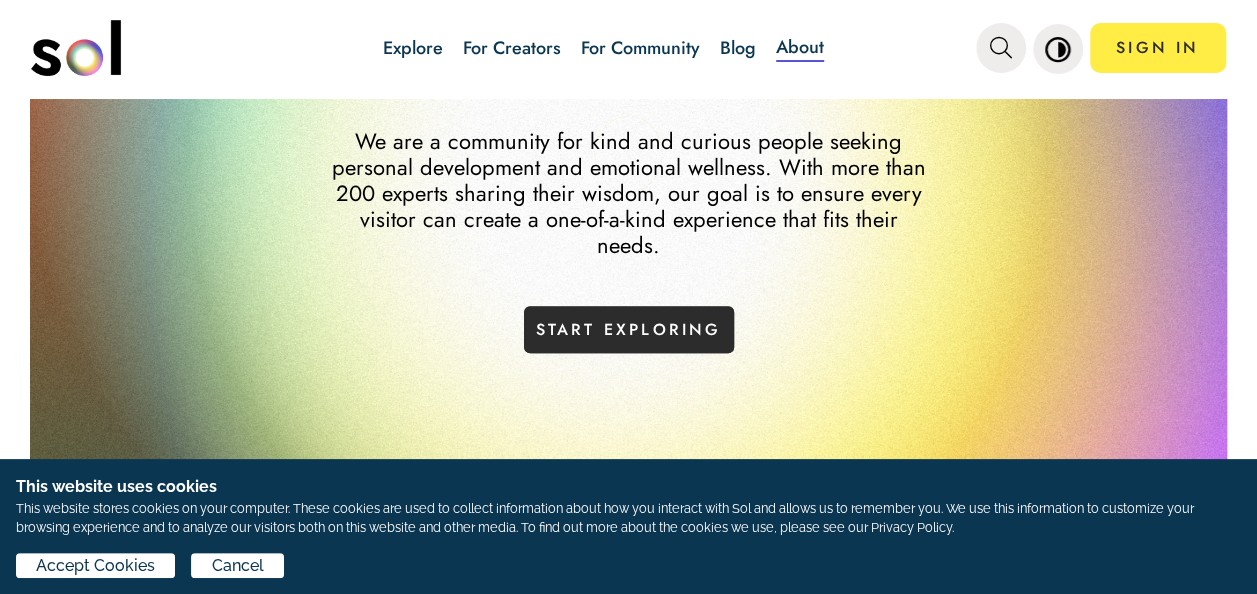 scroll, scrollTop: 330, scrollLeft: 0, axis: vertical 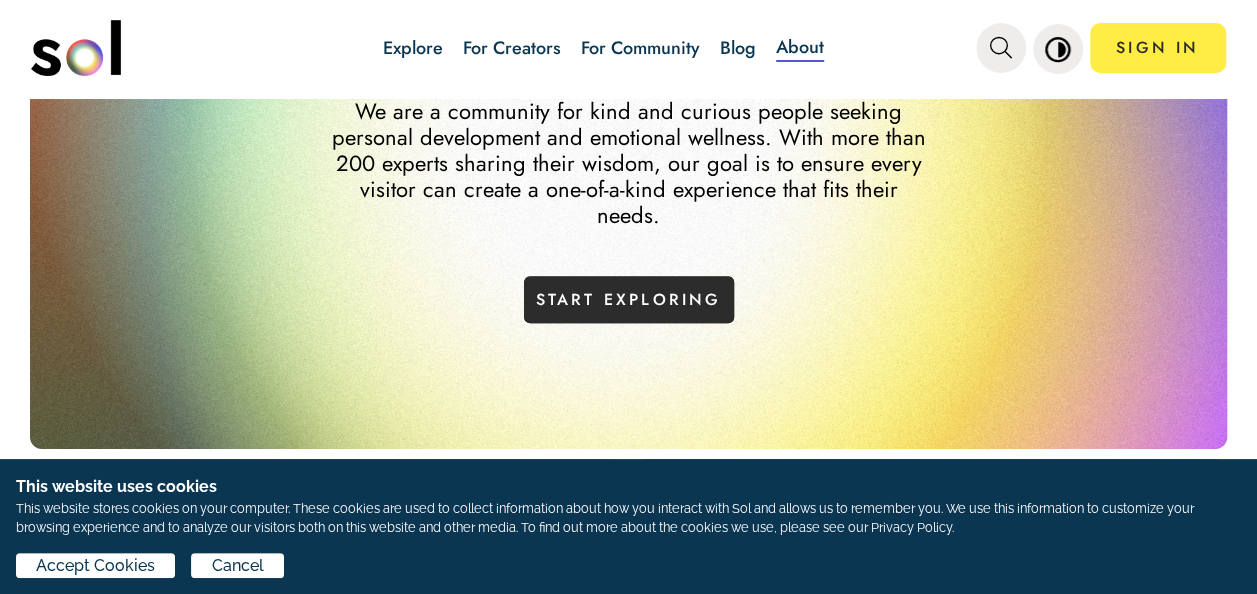 click on "START EXPLORING" at bounding box center [629, 299] 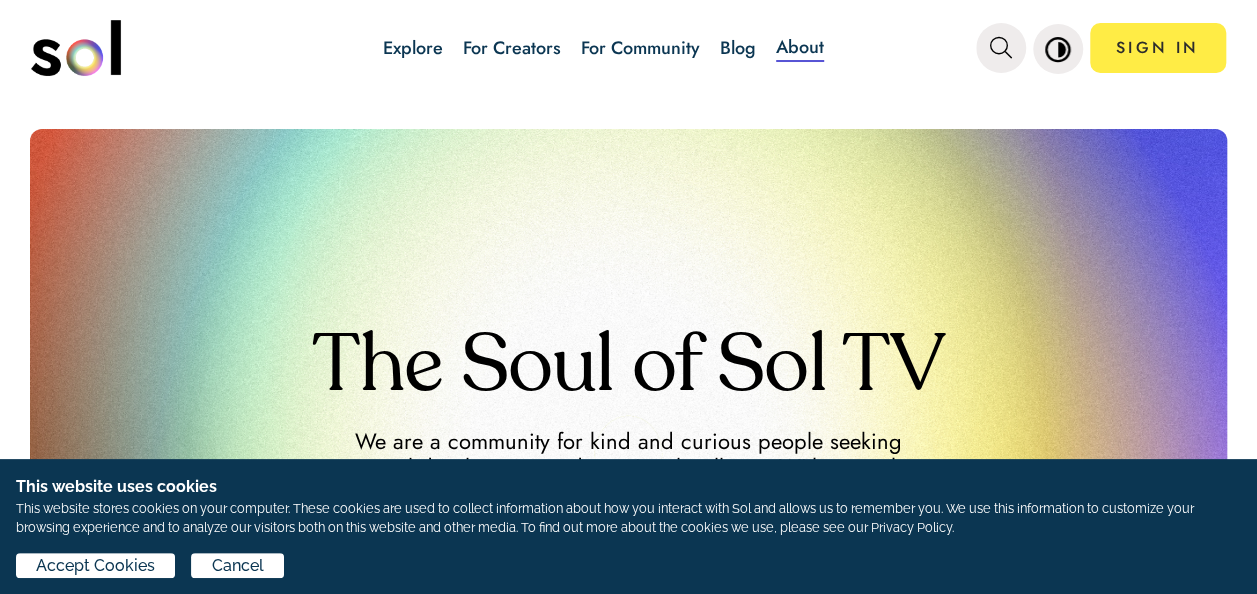 scroll, scrollTop: 30, scrollLeft: 0, axis: vertical 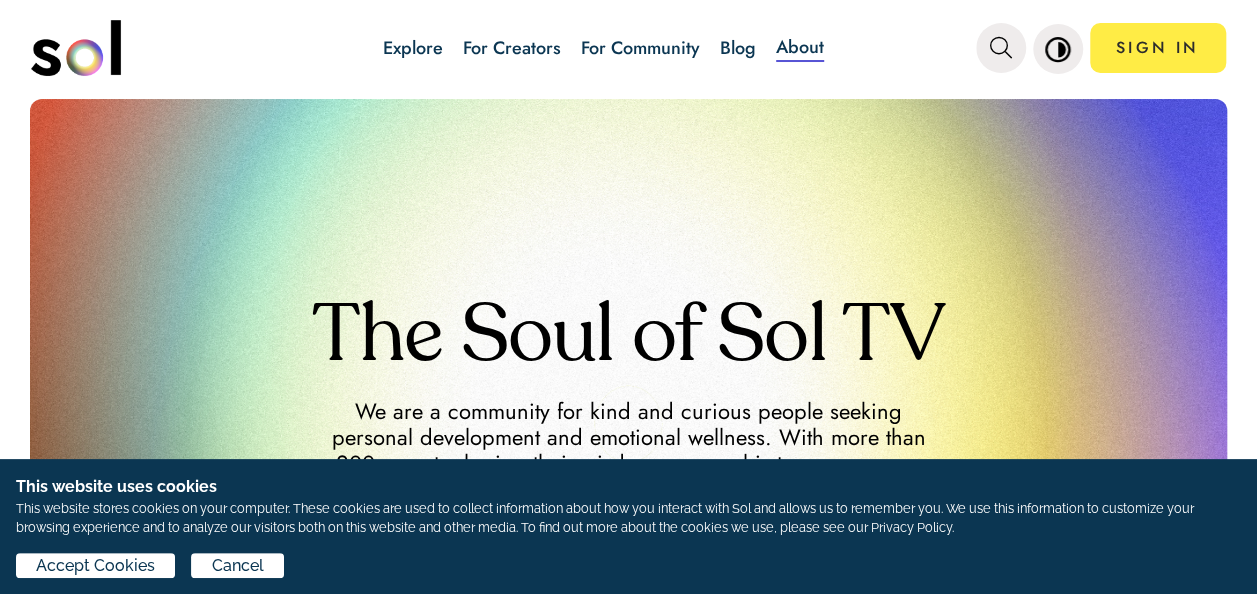 click on "Blog" at bounding box center (738, 48) 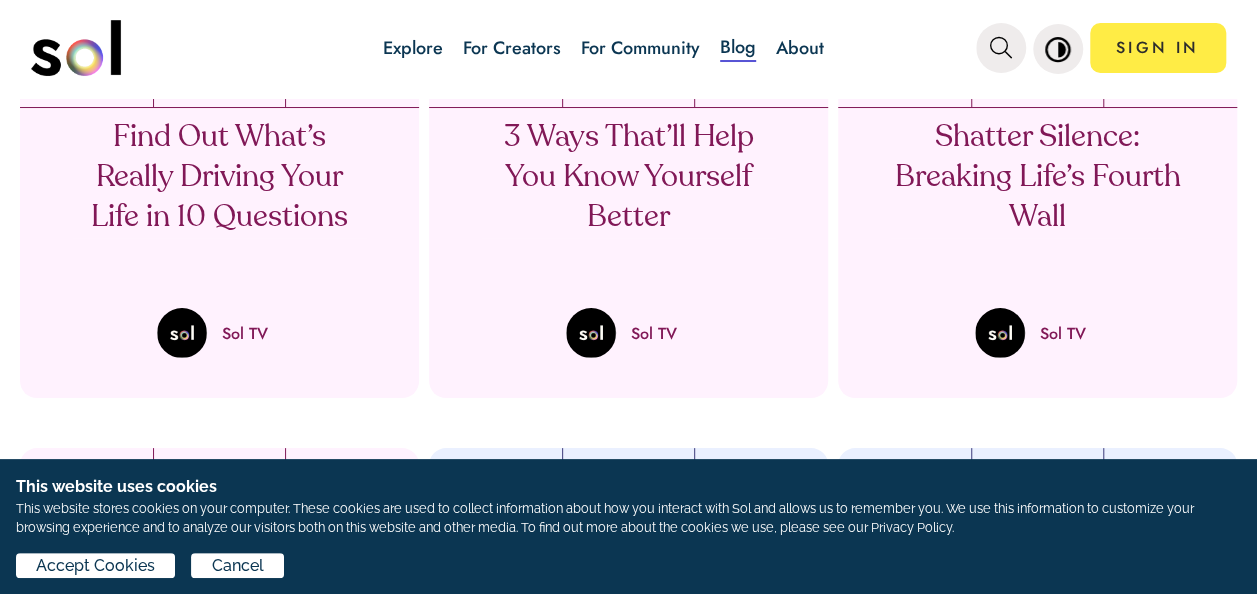 scroll, scrollTop: 230, scrollLeft: 0, axis: vertical 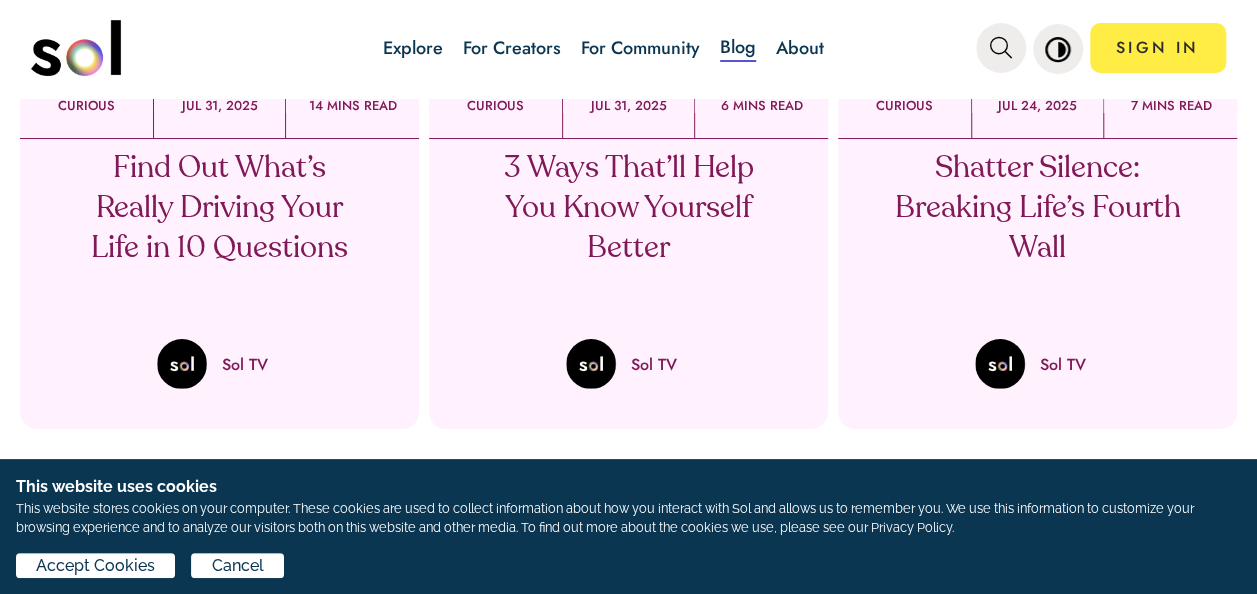 click on "3 Ways That’ll Help You Know Yourself Better" at bounding box center (628, 209) 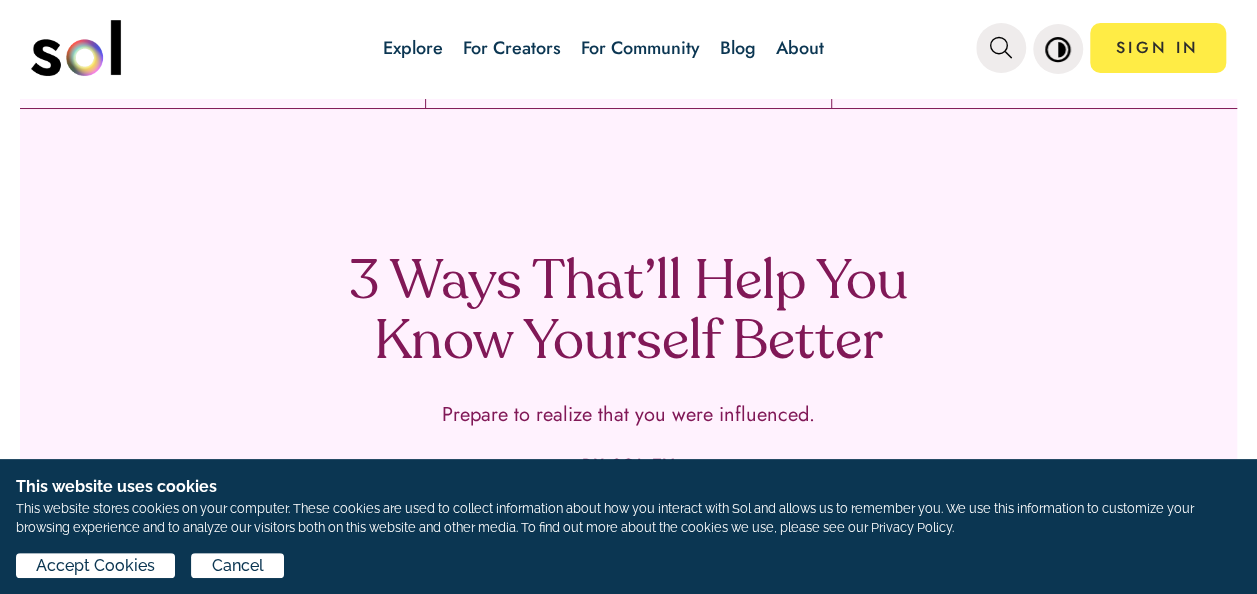 scroll, scrollTop: 0, scrollLeft: 0, axis: both 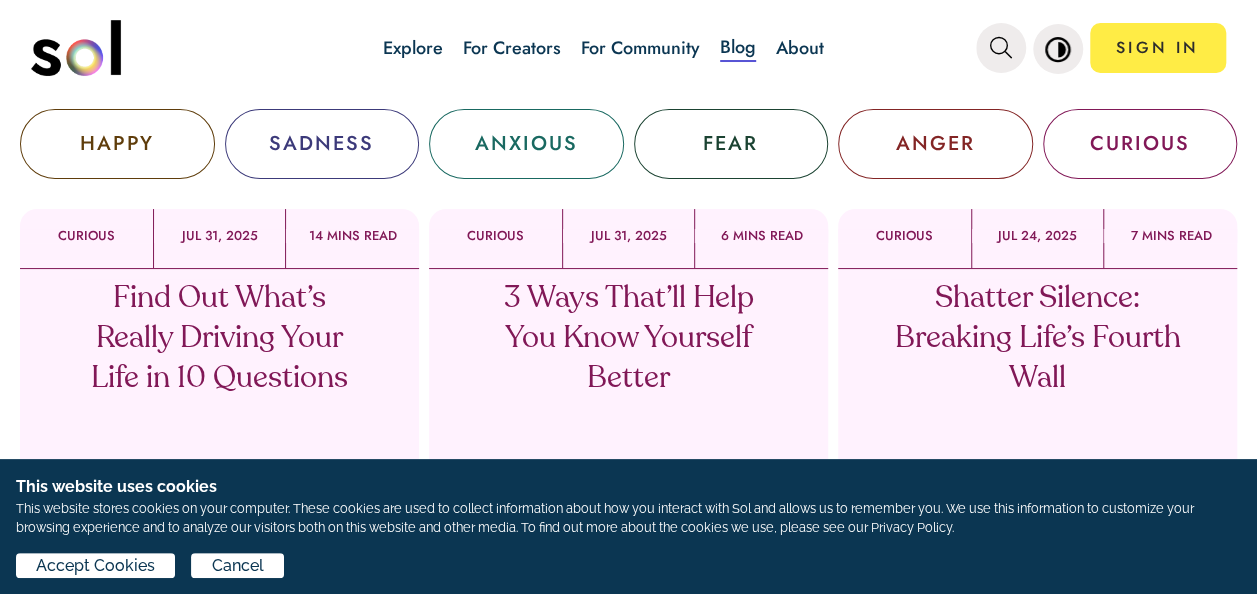 click on "Find Out What’s Really Driving Your Life in 10 Questions" at bounding box center (219, 339) 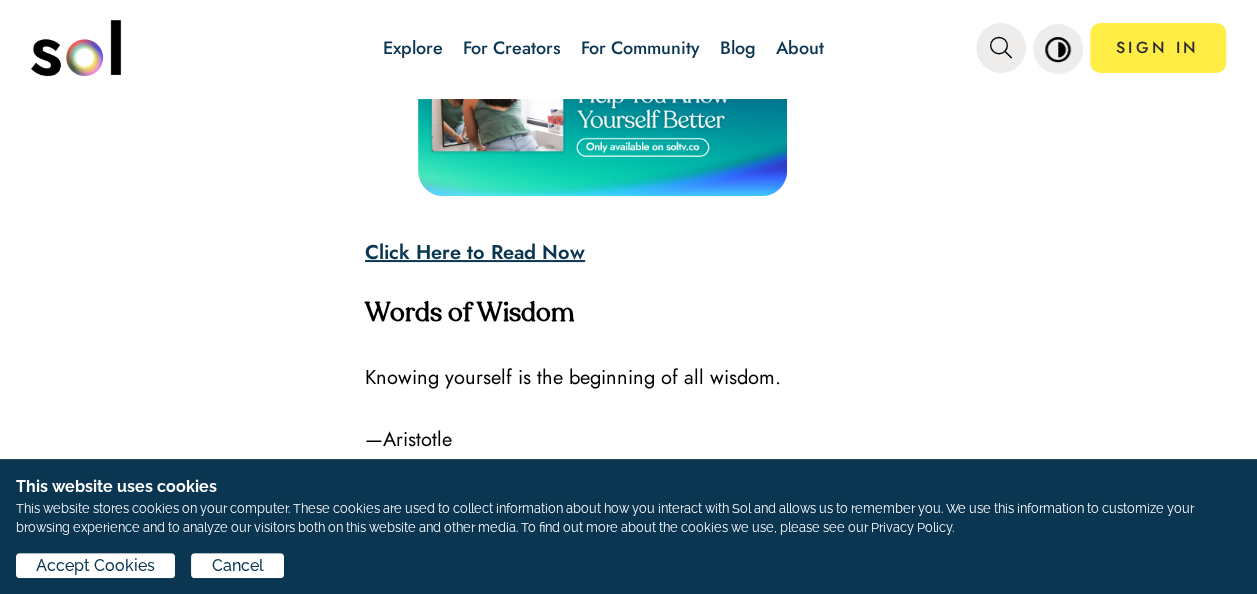 scroll, scrollTop: 6700, scrollLeft: 0, axis: vertical 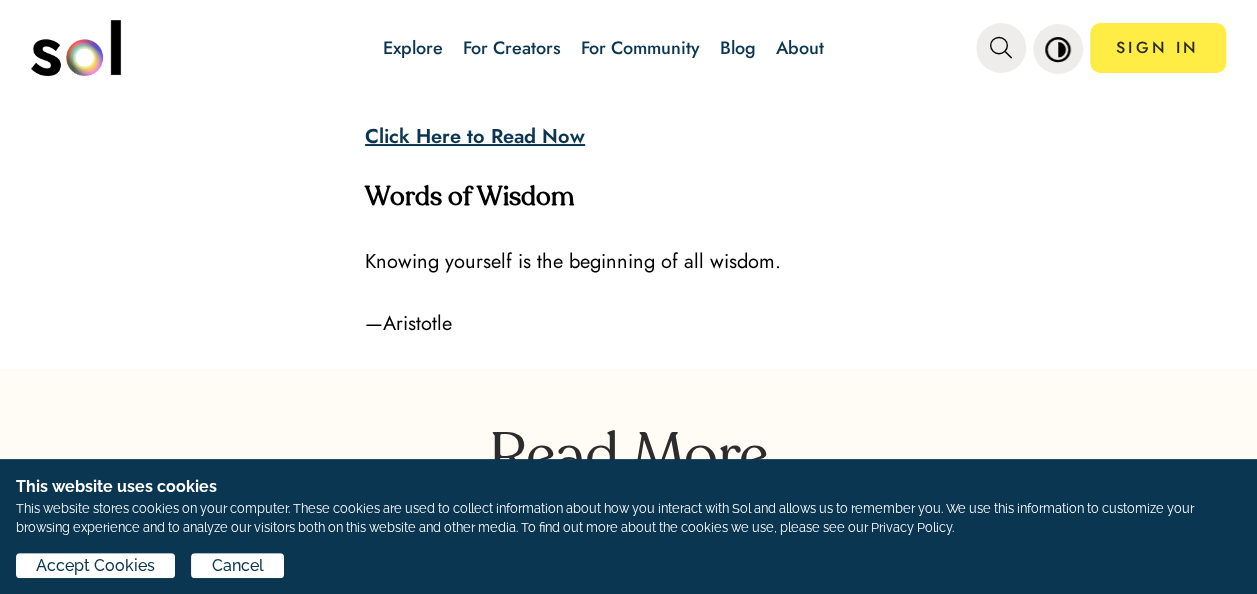click on "Click Here to Read Now" at bounding box center (475, 136) 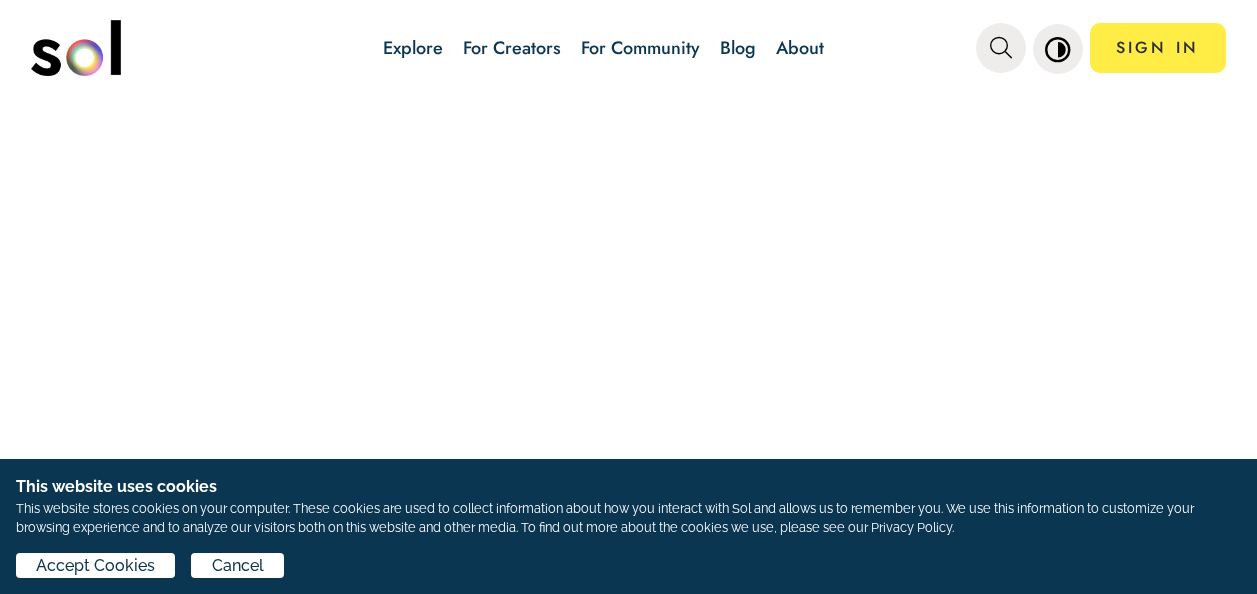 scroll, scrollTop: 0, scrollLeft: 0, axis: both 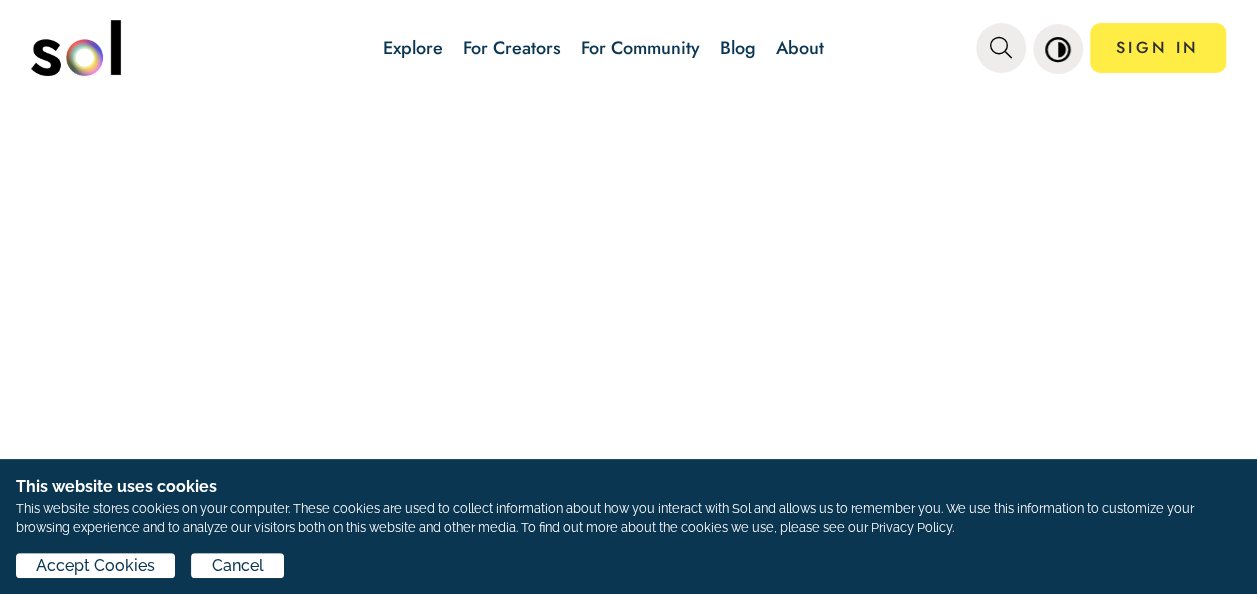 click on "Blog" at bounding box center [738, 48] 